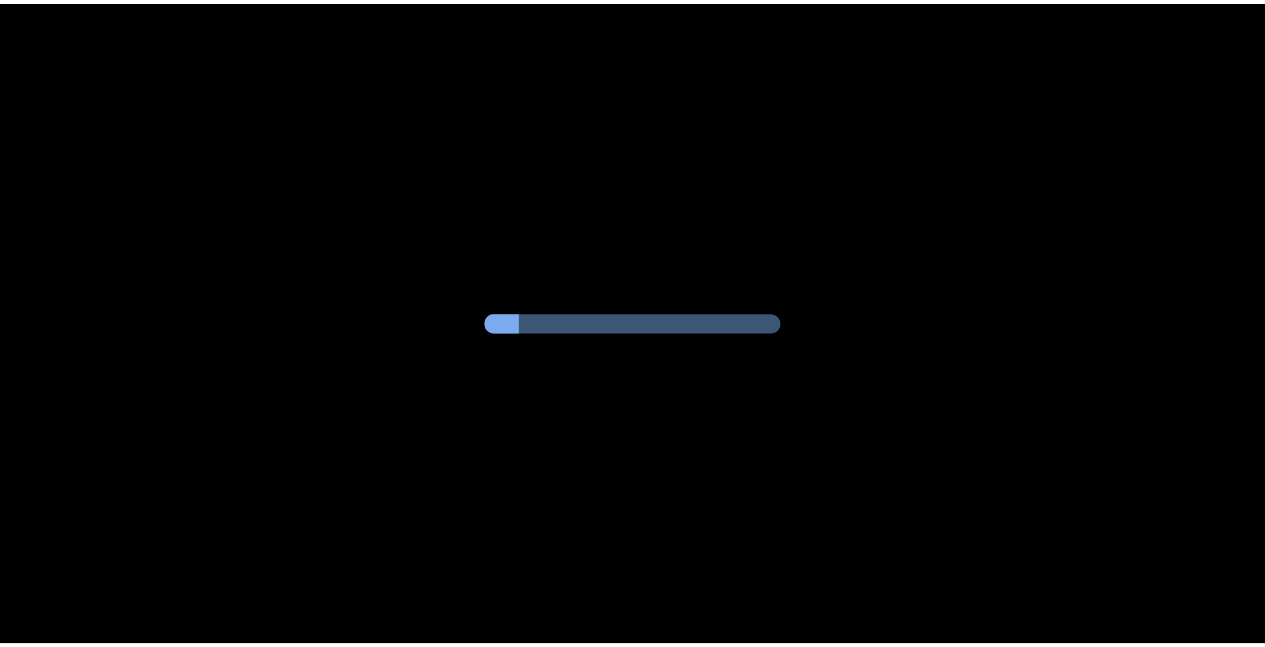 scroll, scrollTop: 0, scrollLeft: 0, axis: both 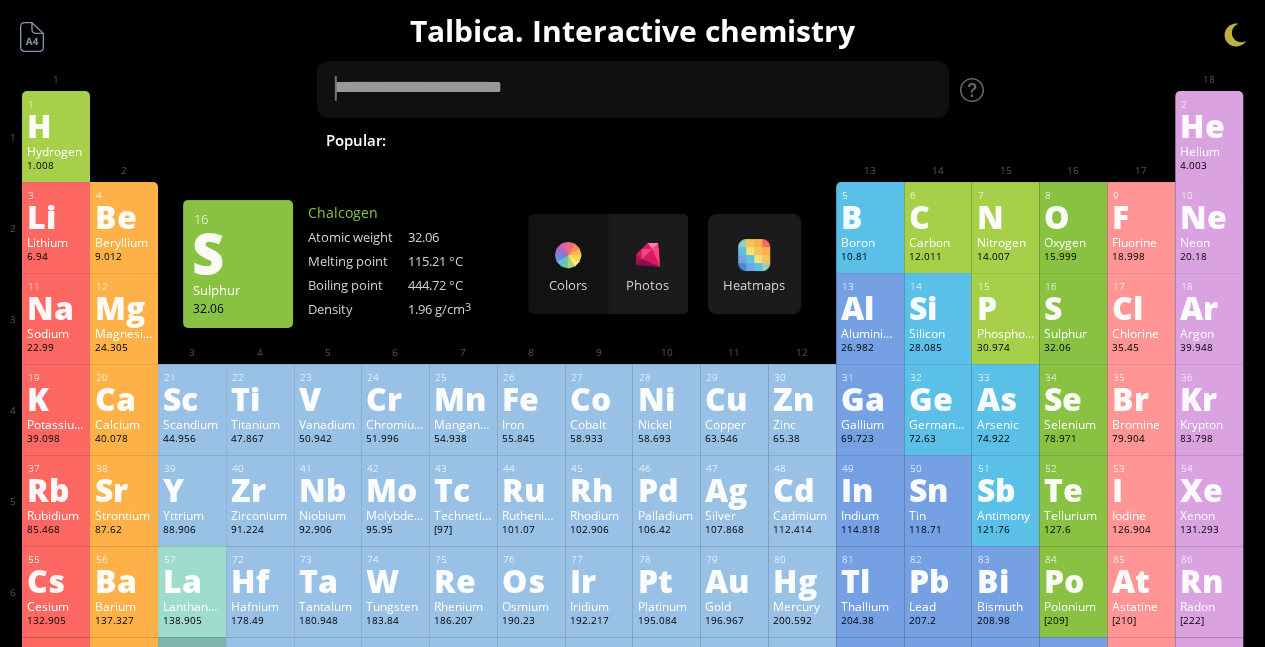 click on "S" at bounding box center (1073, 307) 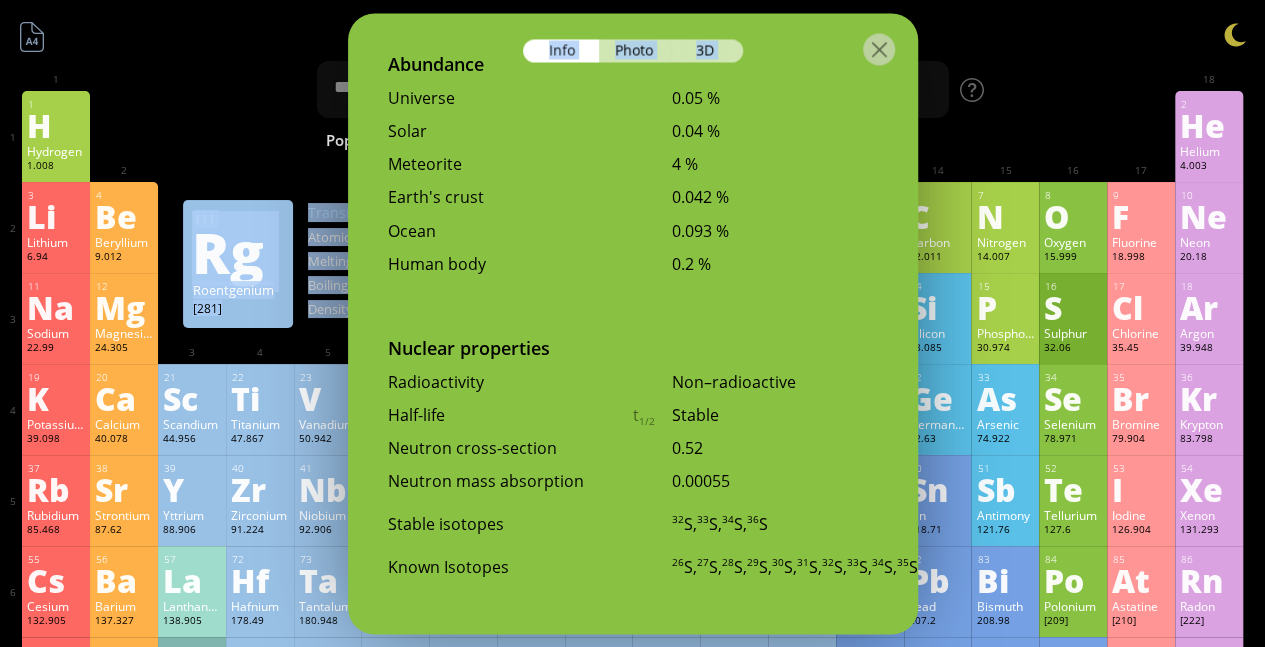 scroll, scrollTop: 4245, scrollLeft: 0, axis: vertical 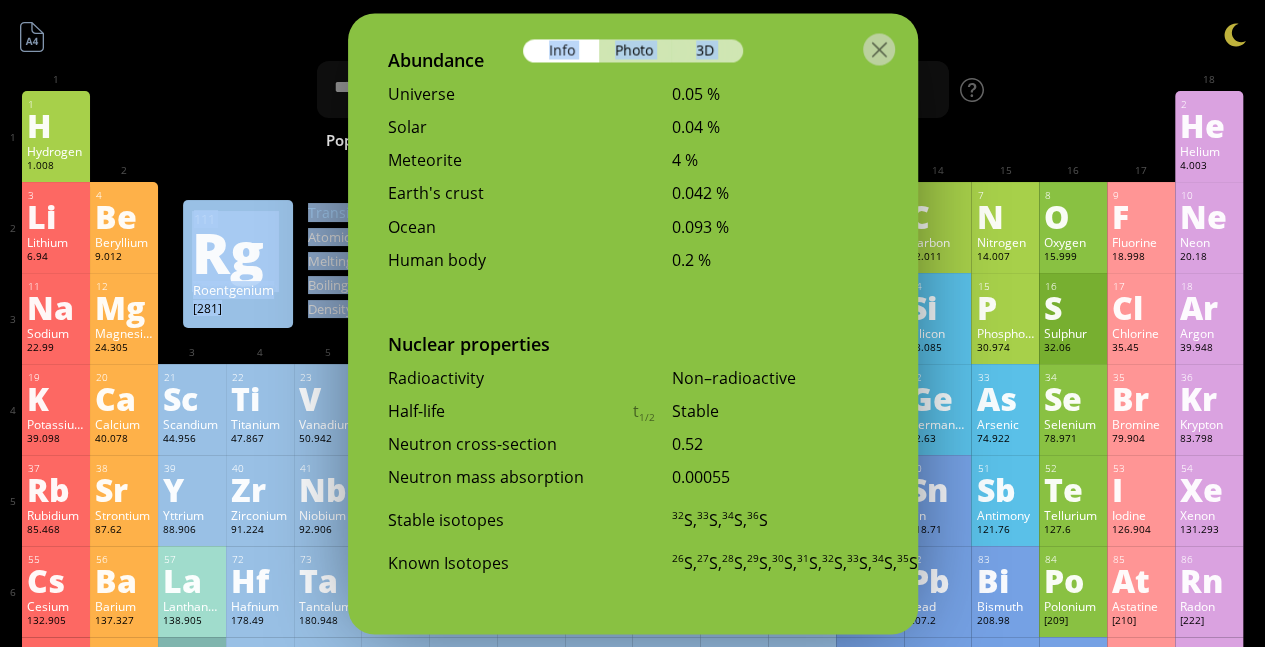 drag, startPoint x: 759, startPoint y: 310, endPoint x: 735, endPoint y: 658, distance: 348.8266 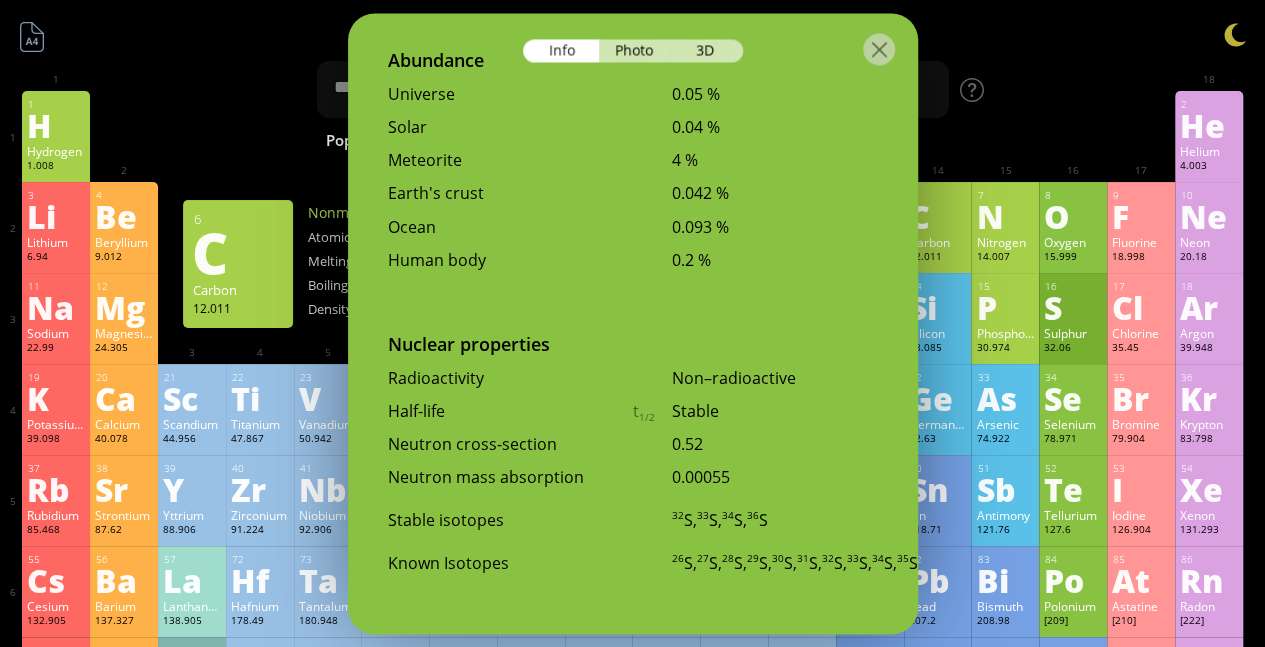 click on "Talbica. Interactive chemistry" at bounding box center (632, 30) 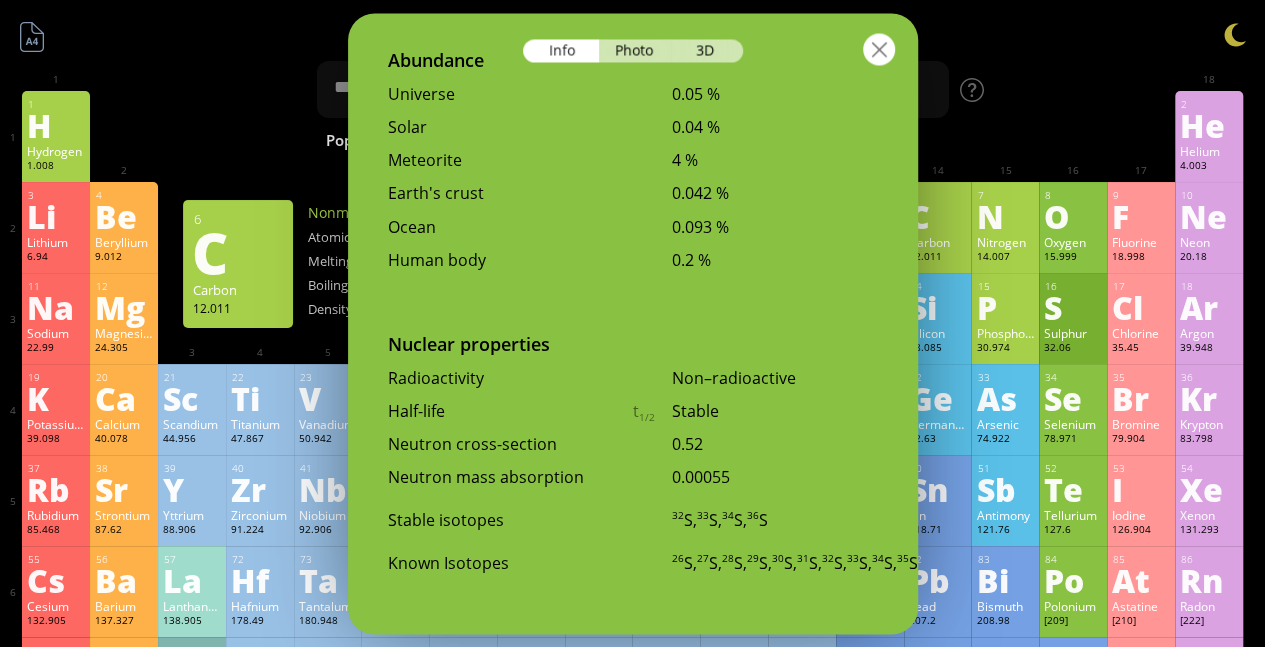 click at bounding box center (879, 49) 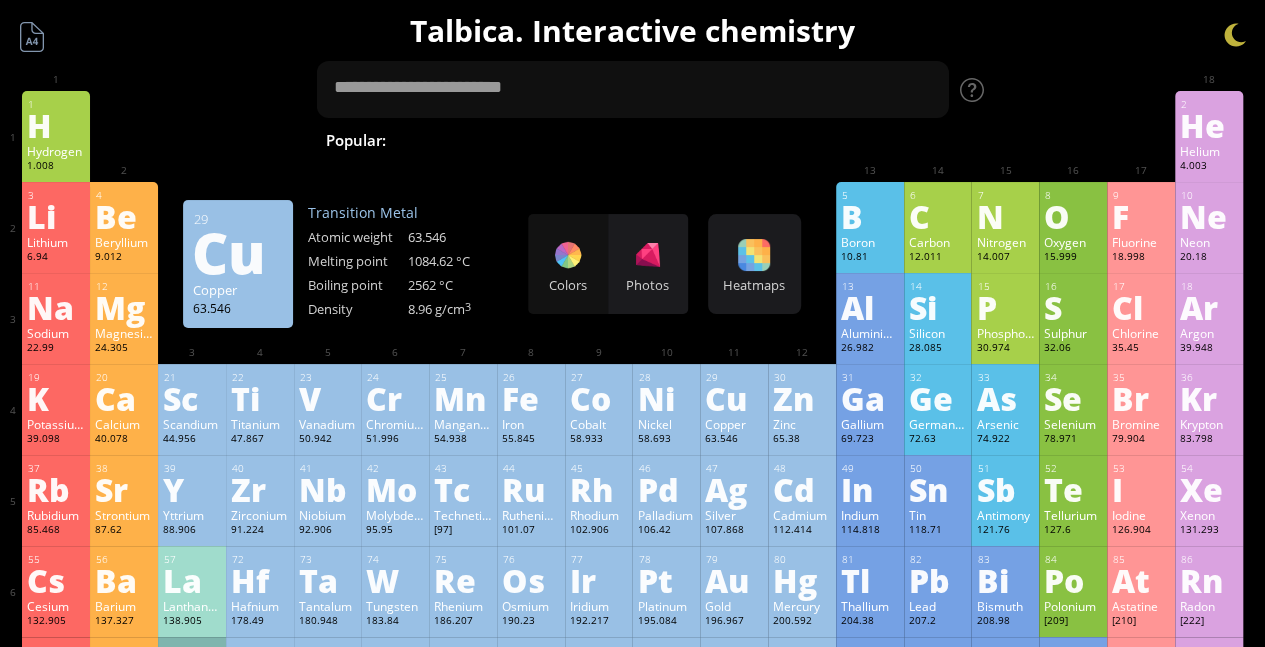 click on "Cu" at bounding box center (734, 398) 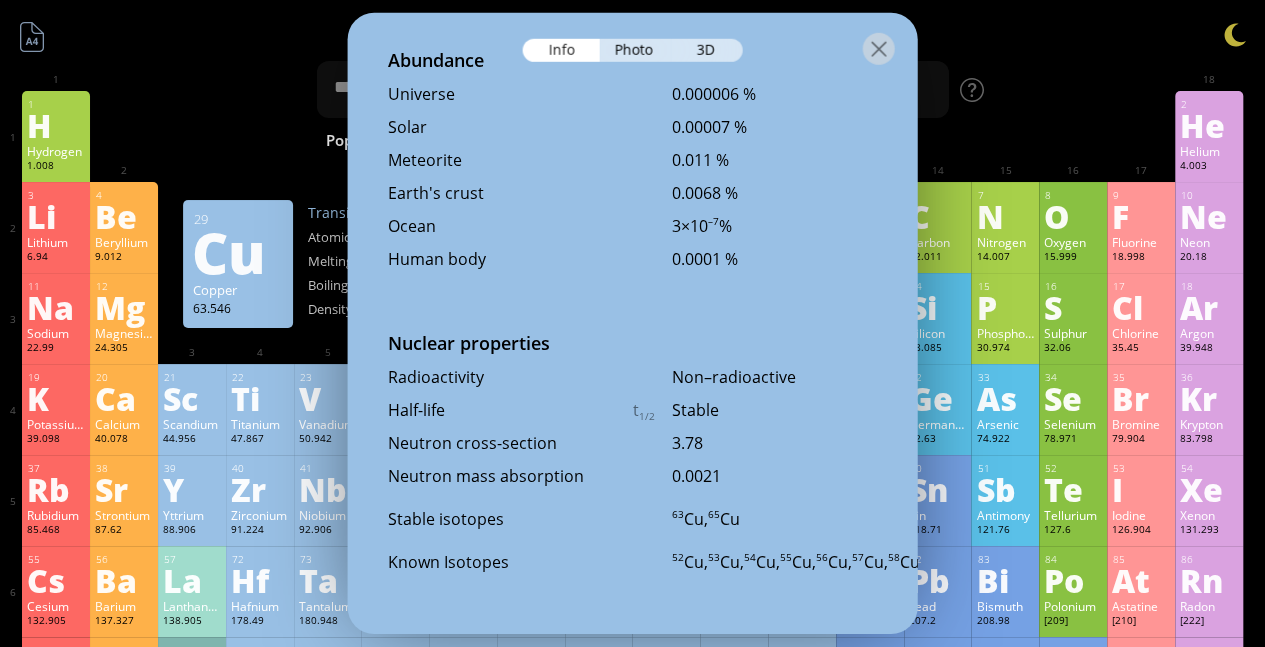 scroll, scrollTop: 4334, scrollLeft: 0, axis: vertical 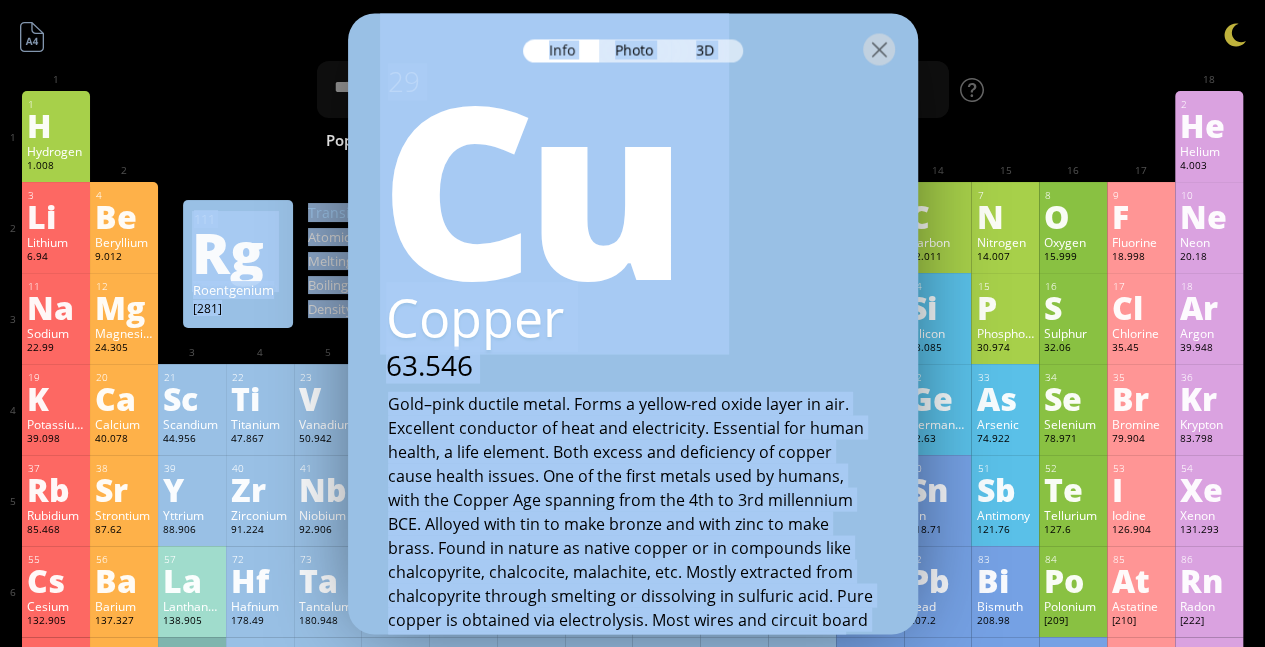 drag, startPoint x: 807, startPoint y: 346, endPoint x: 928, endPoint y: 125, distance: 251.95634 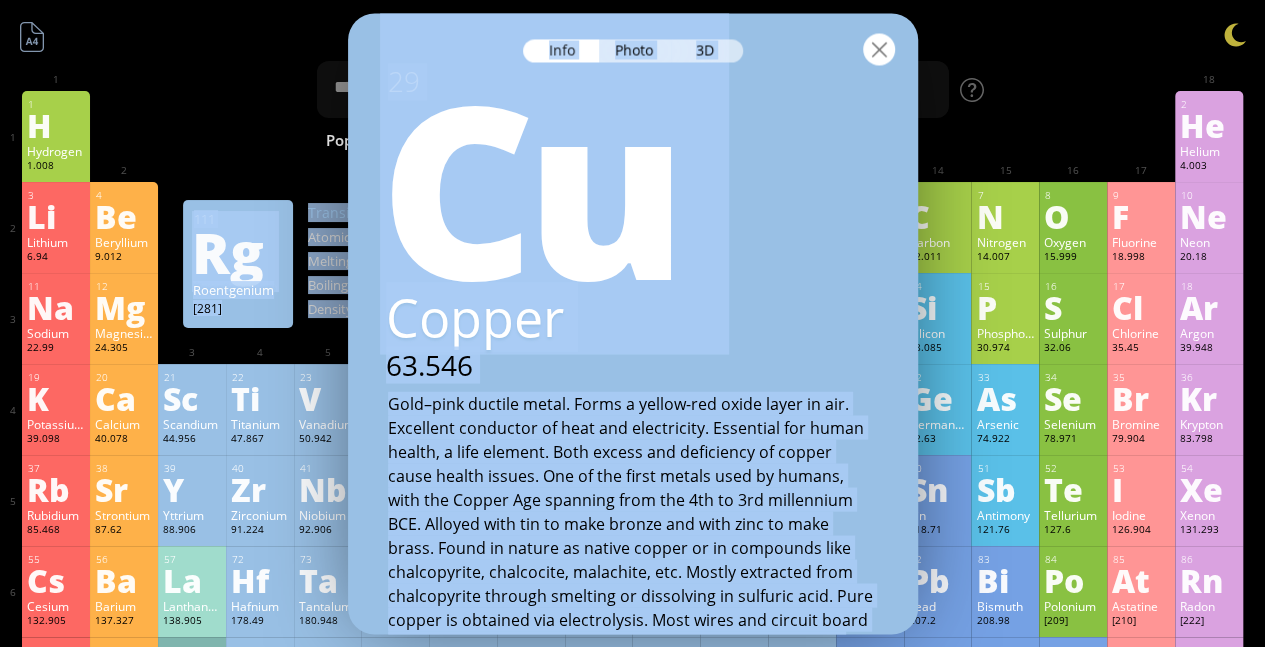 click at bounding box center (879, 49) 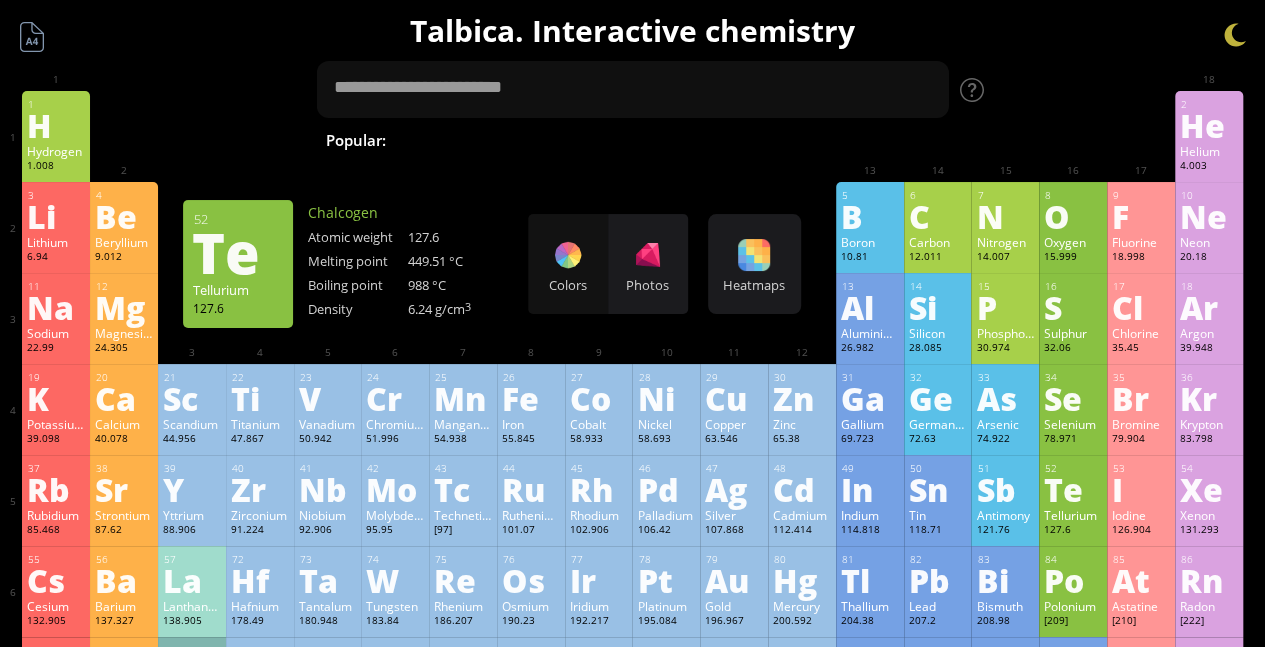 click on "Te" at bounding box center (1073, 489) 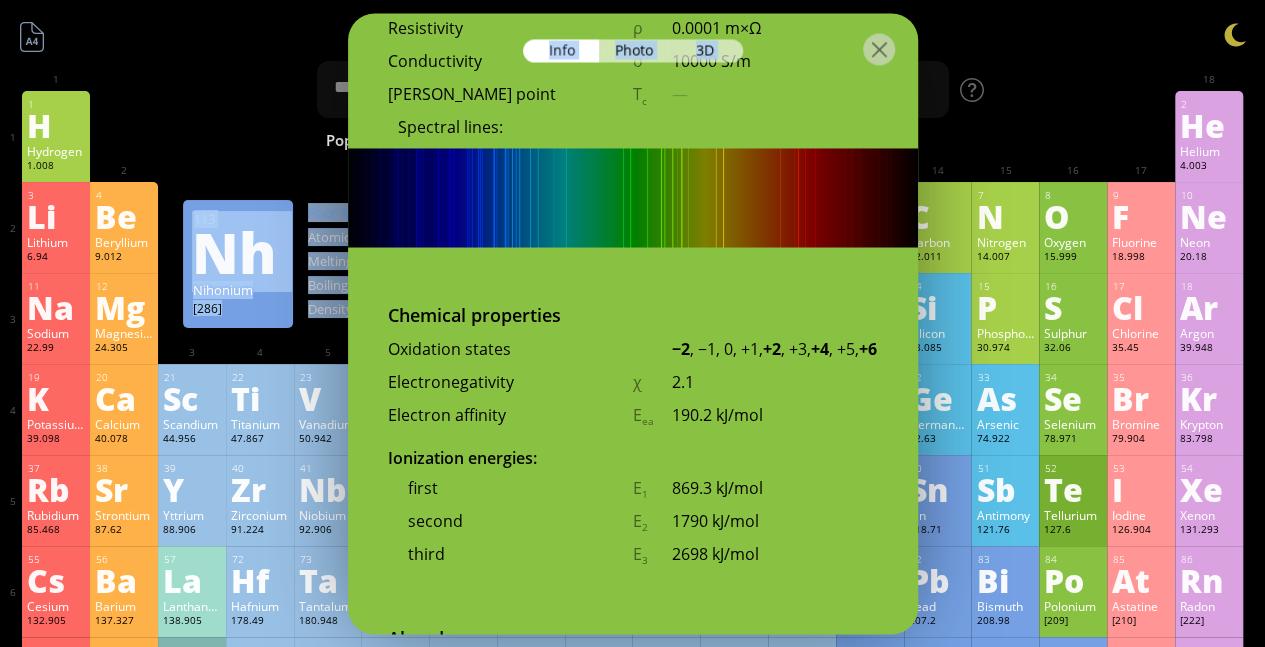 scroll, scrollTop: 4670, scrollLeft: 0, axis: vertical 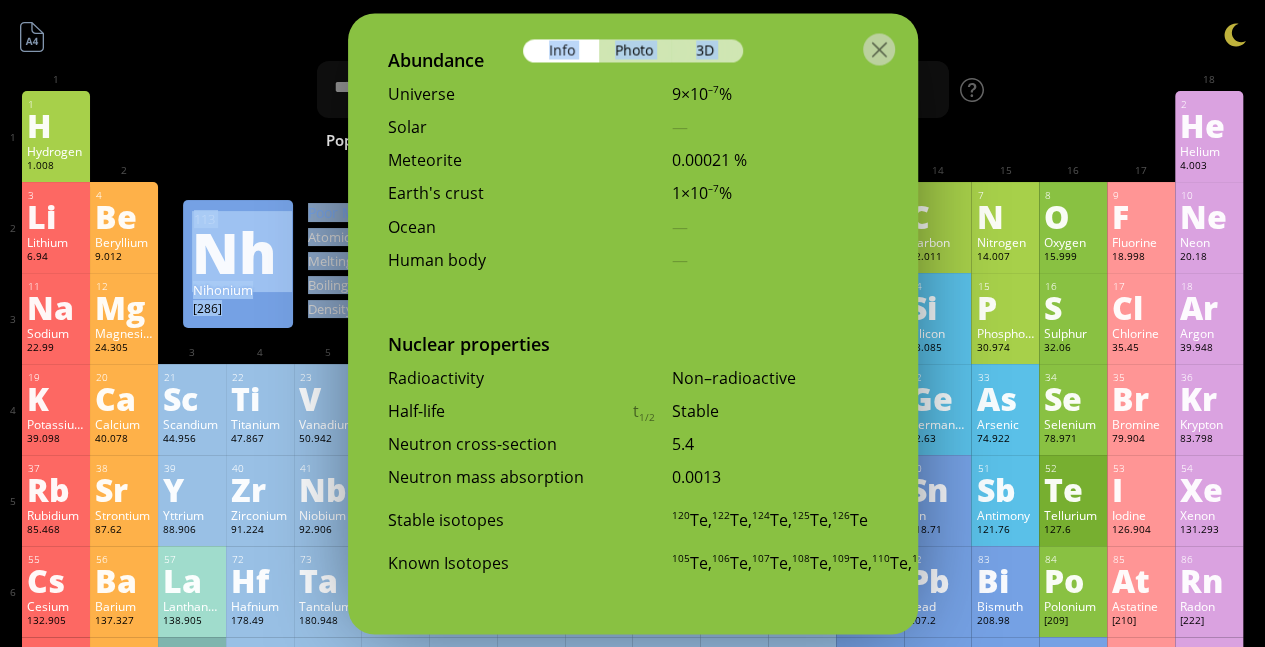 drag, startPoint x: 832, startPoint y: 394, endPoint x: 828, endPoint y: 363, distance: 31.257 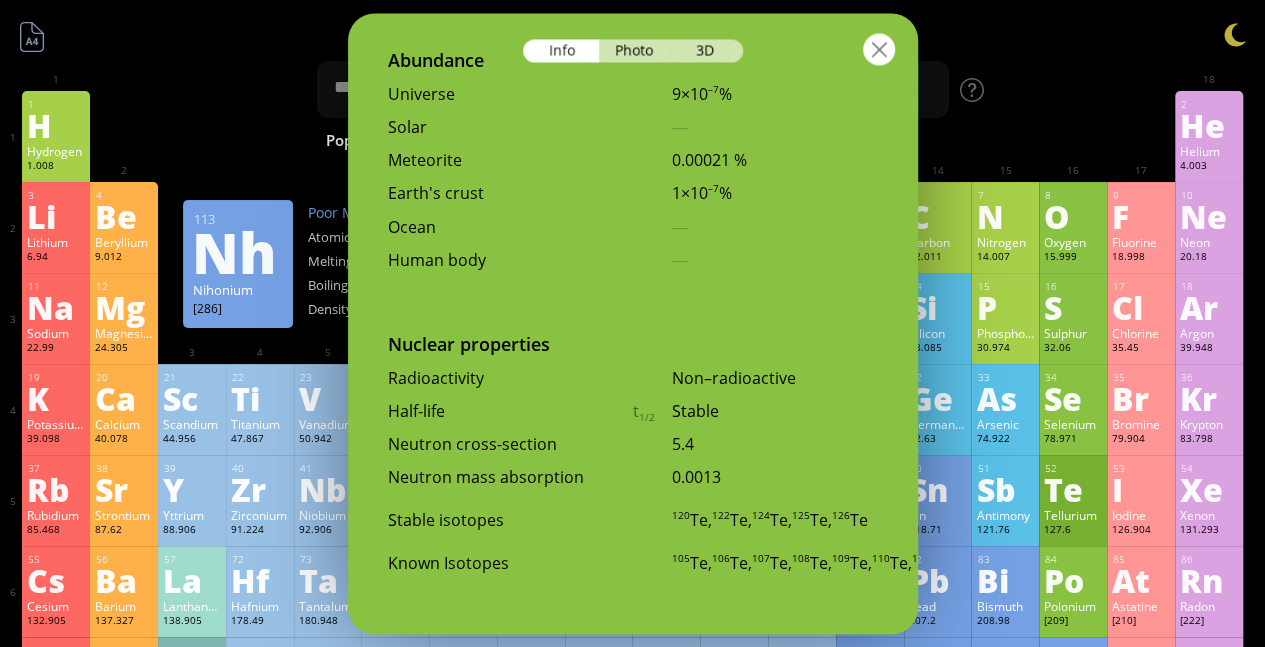 click at bounding box center [879, 49] 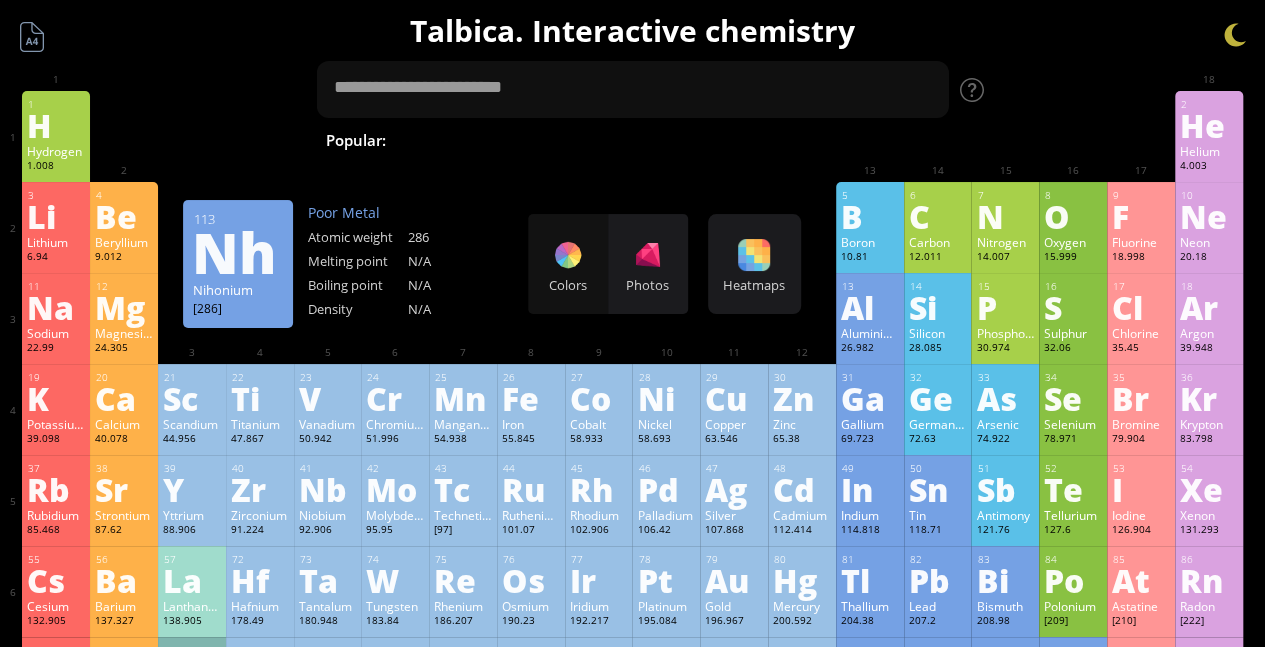 click on "Colors Photos" at bounding box center (608, 264) 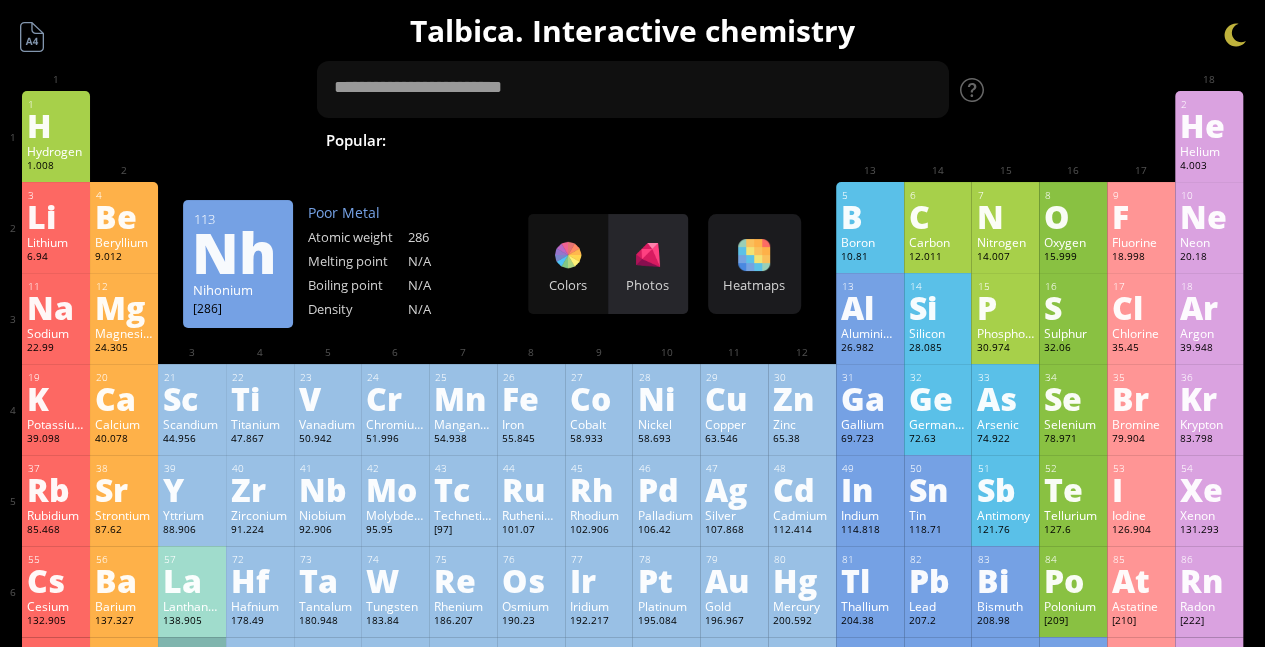 click at bounding box center [648, 255] 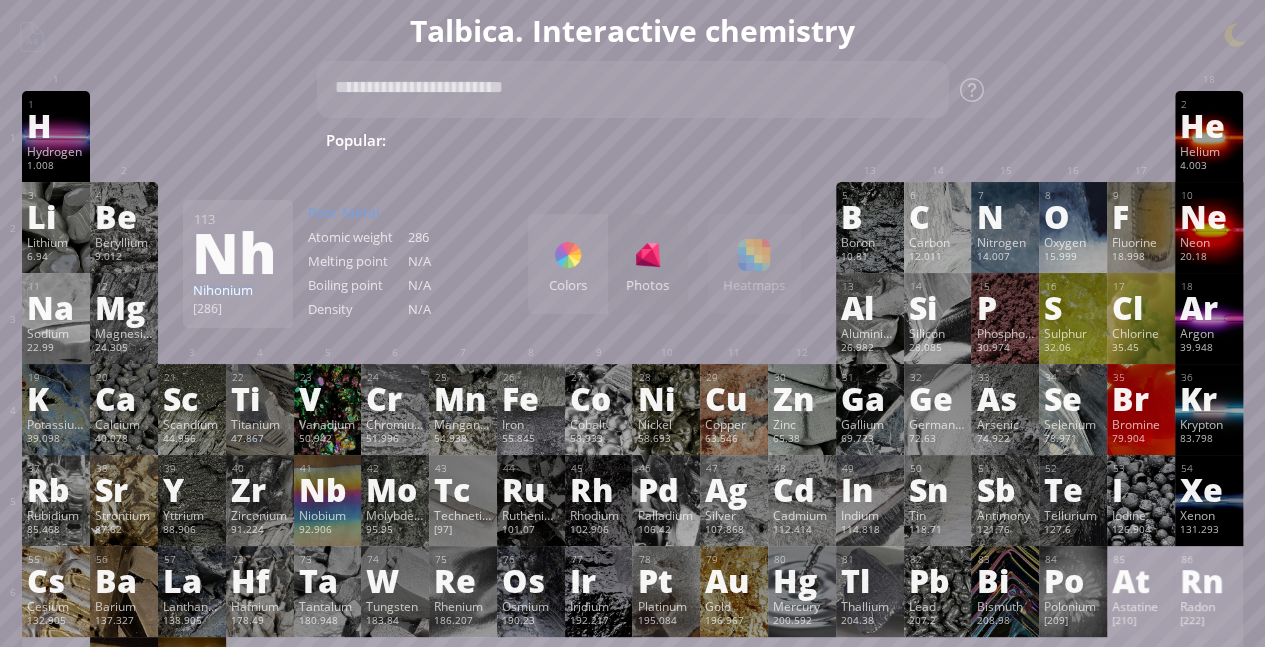 click on "Colors Photos Heatmaps Heatmaps Normal mode Melting point Boiling point Density Atomic weight Atomic radius Electronegativity Abundance in Universe Abundance in Earth crust Half-life period" at bounding box center [664, 264] 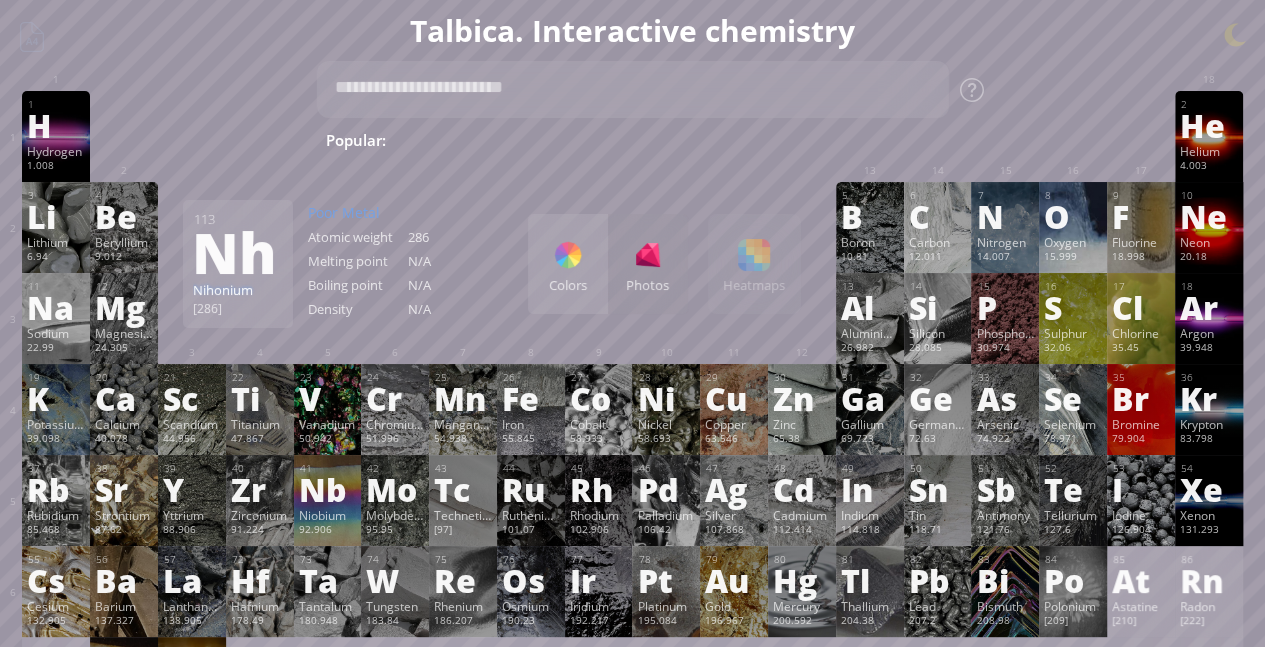click on "Colors" at bounding box center (568, 285) 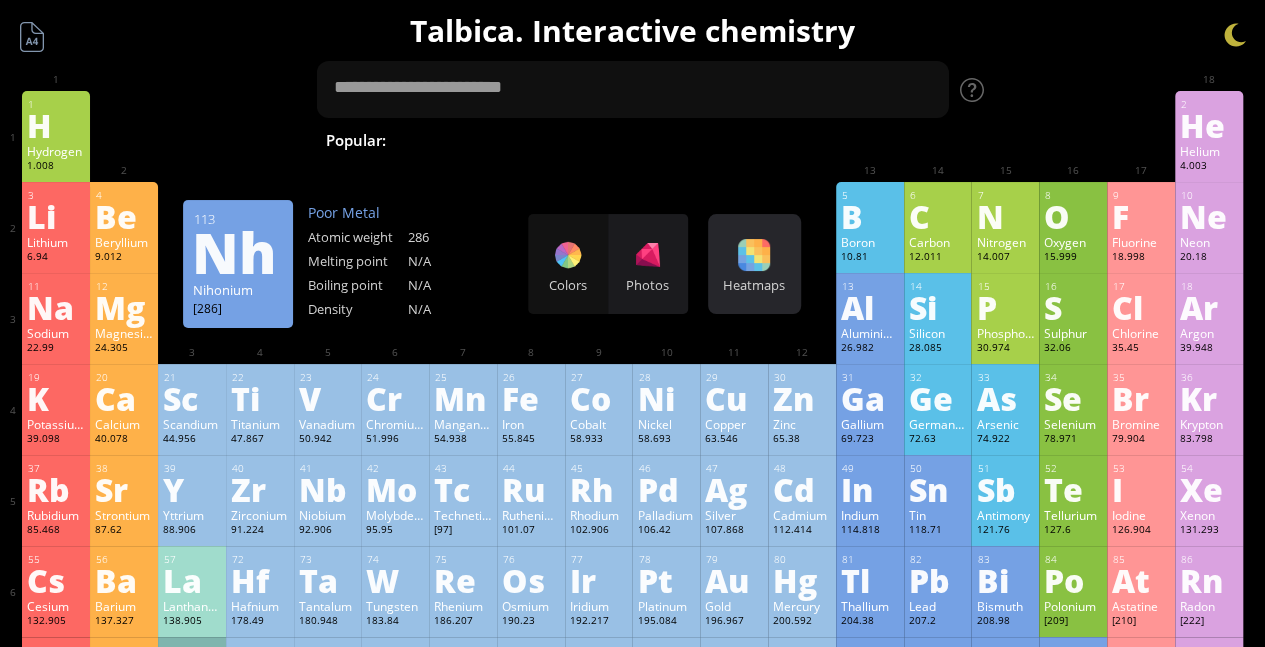 click on "Heatmaps" at bounding box center [754, 285] 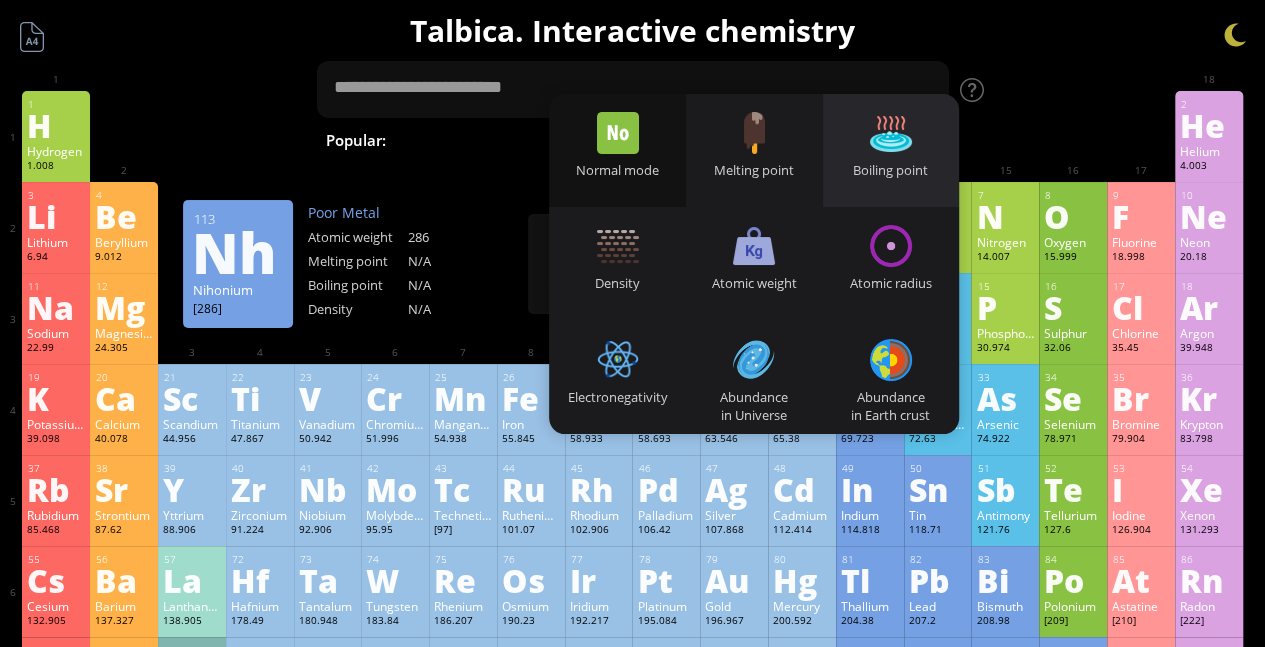 click on "Boiling point" at bounding box center (891, 150) 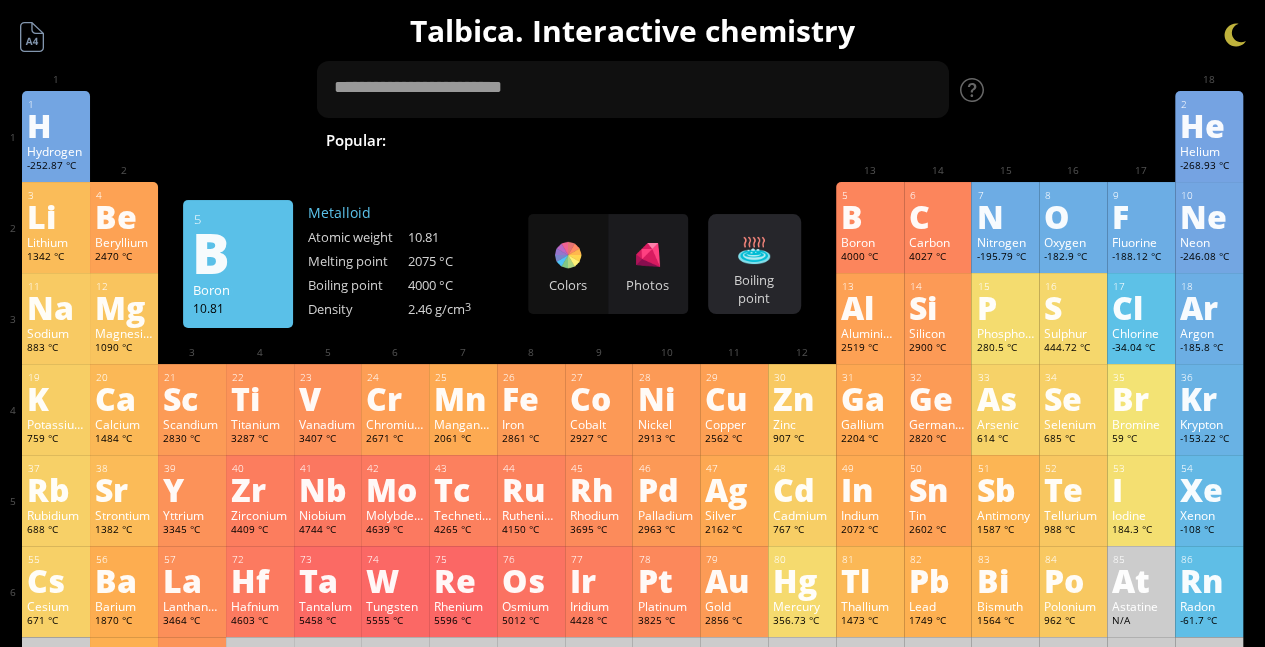 click on "Boiling point" at bounding box center [754, 289] 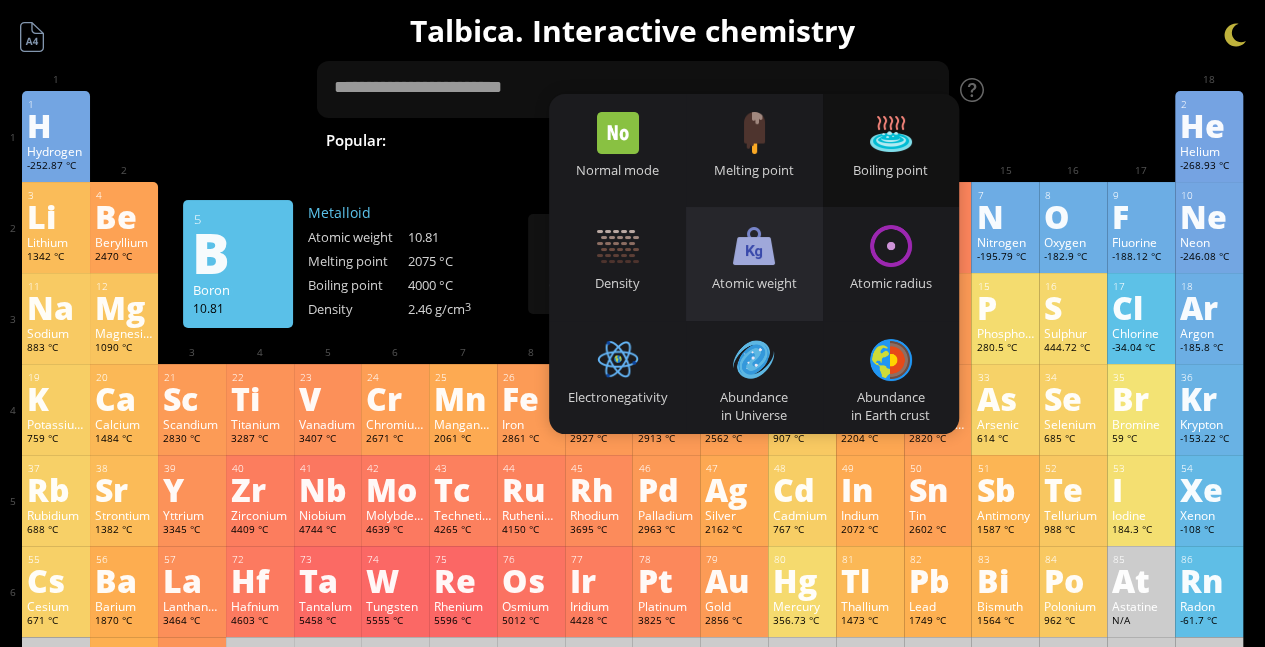 click on "Atomic weight" at bounding box center [754, 263] 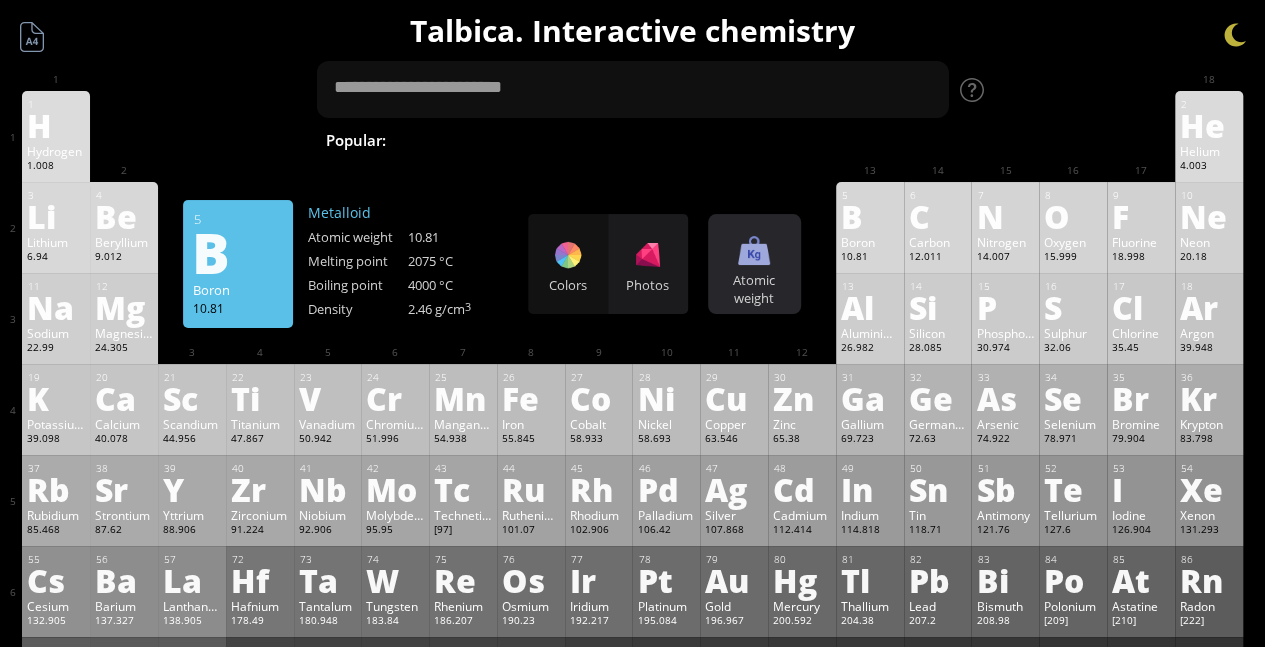 click on "Atomic weight Heatmaps Normal mode Melting point Boiling point Density Atomic weight Atomic radius Electronegativity Abundance in Universe Abundance in Earth crust Half-life period" at bounding box center [754, 264] 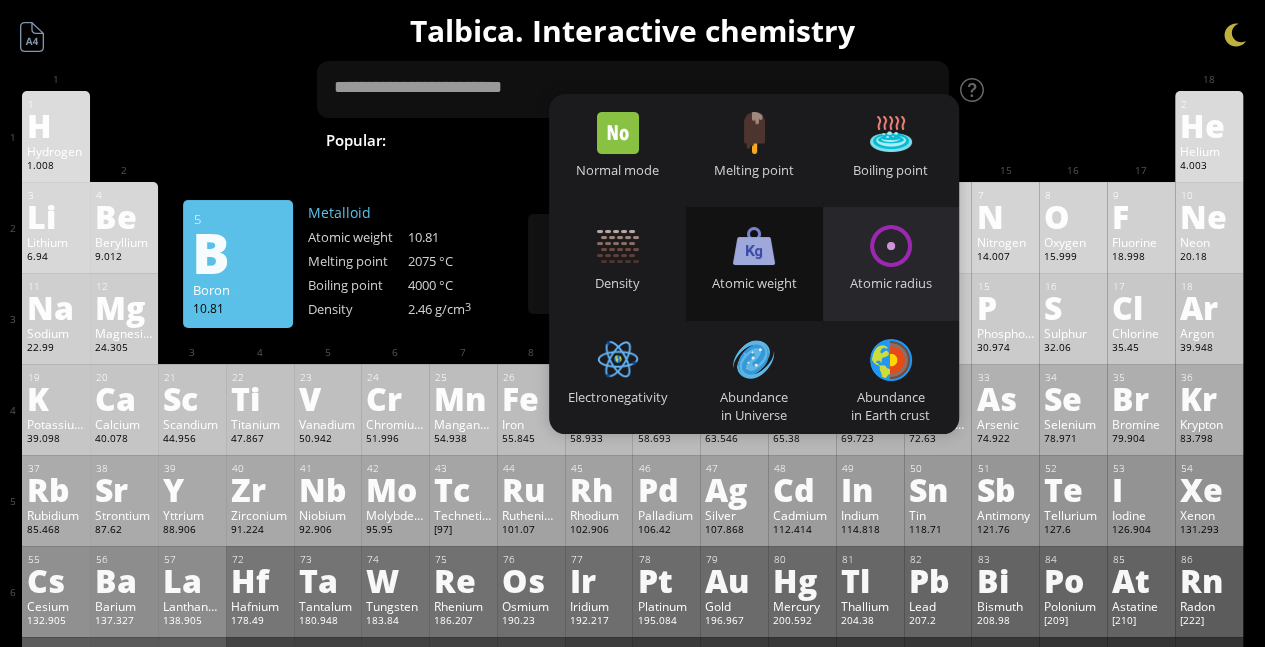 click at bounding box center [891, 246] 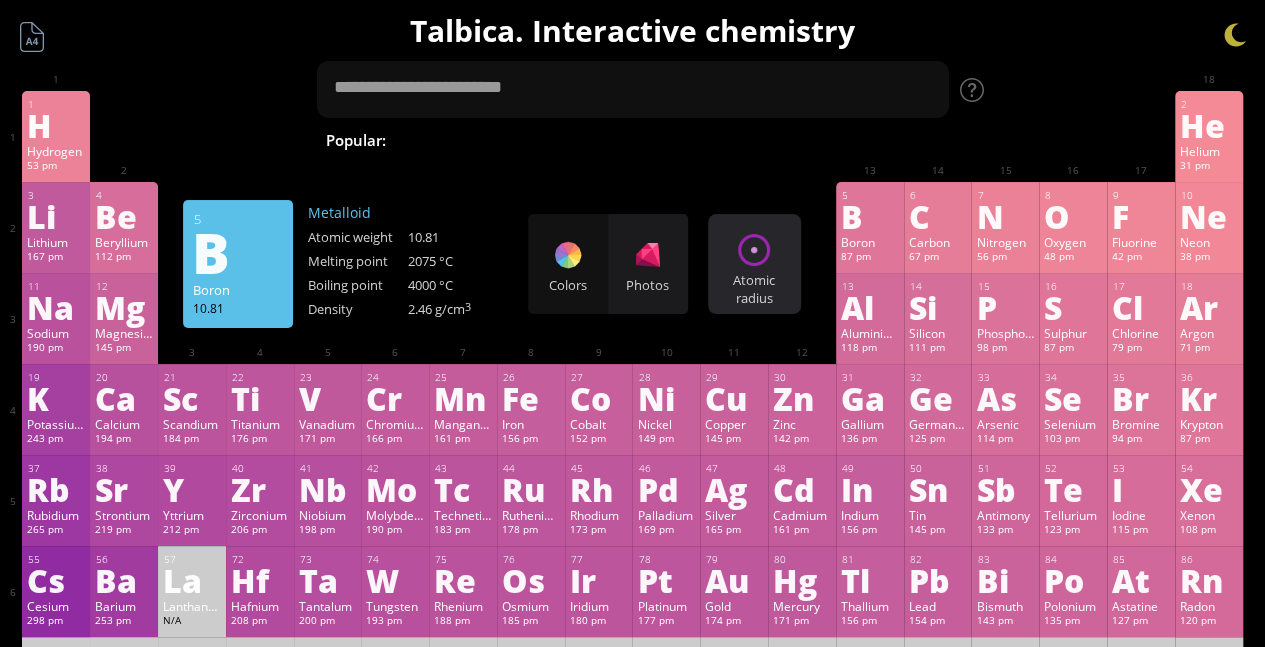 click on "Atomic radius" at bounding box center [754, 289] 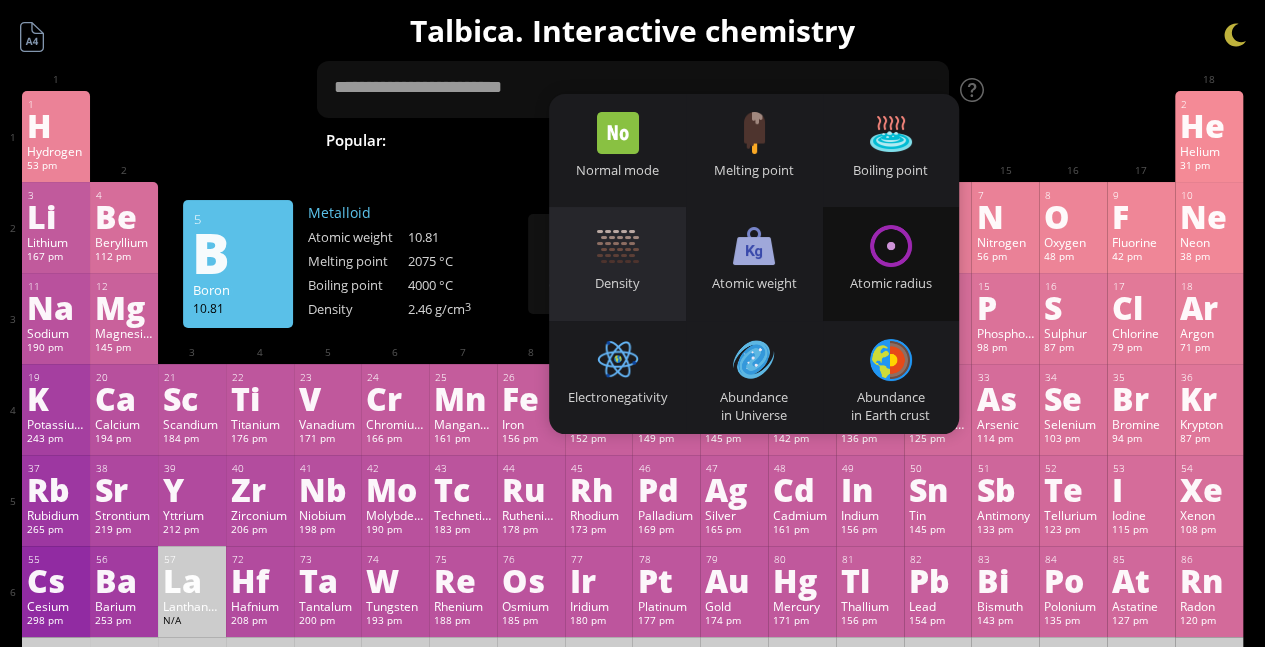 click on "Density" at bounding box center [617, 283] 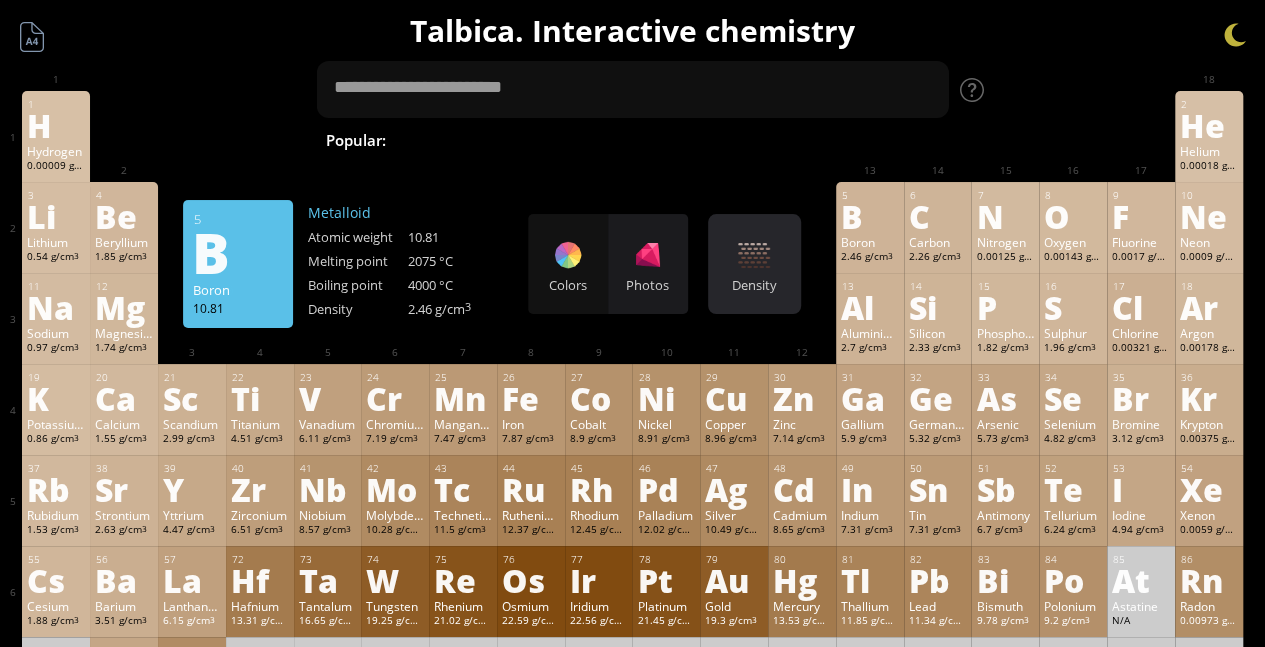 click at bounding box center [754, 255] 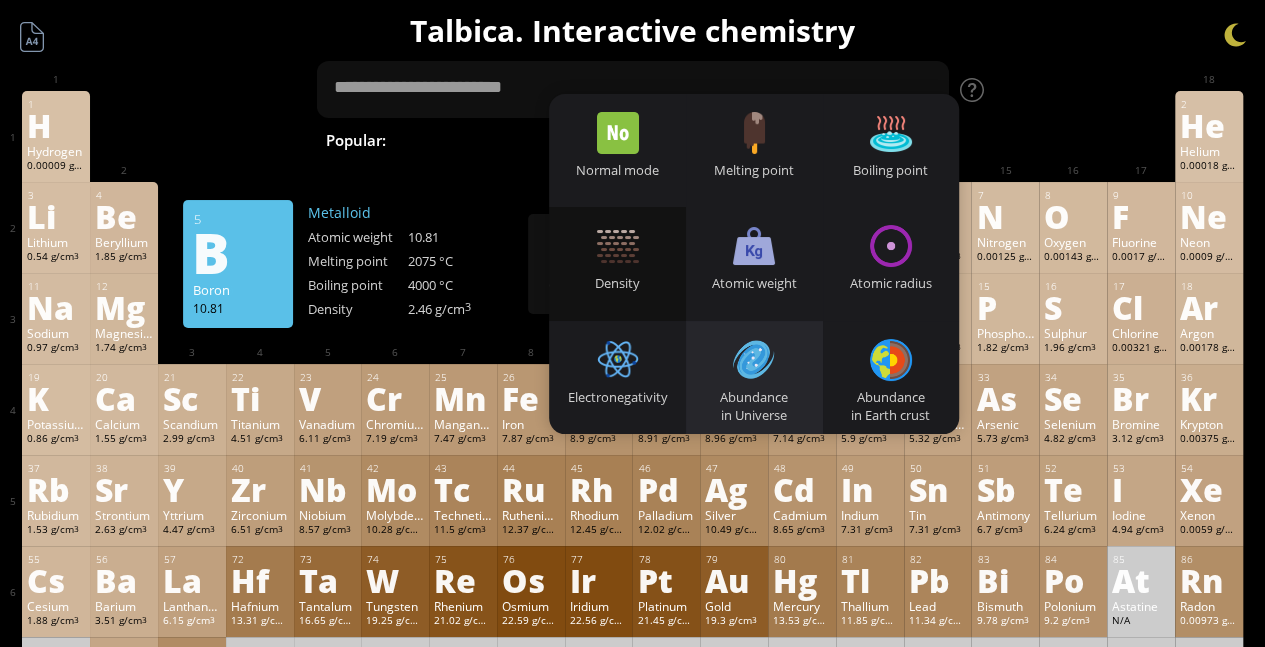 click at bounding box center (754, 360) 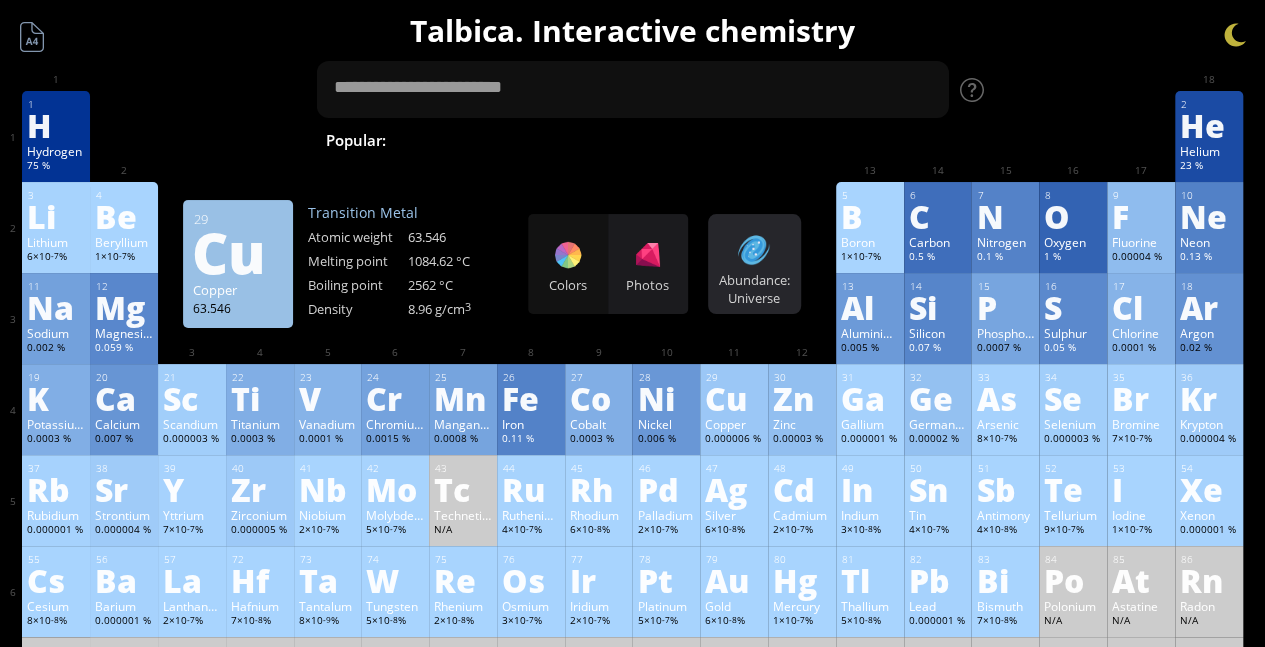 click at bounding box center [754, 250] 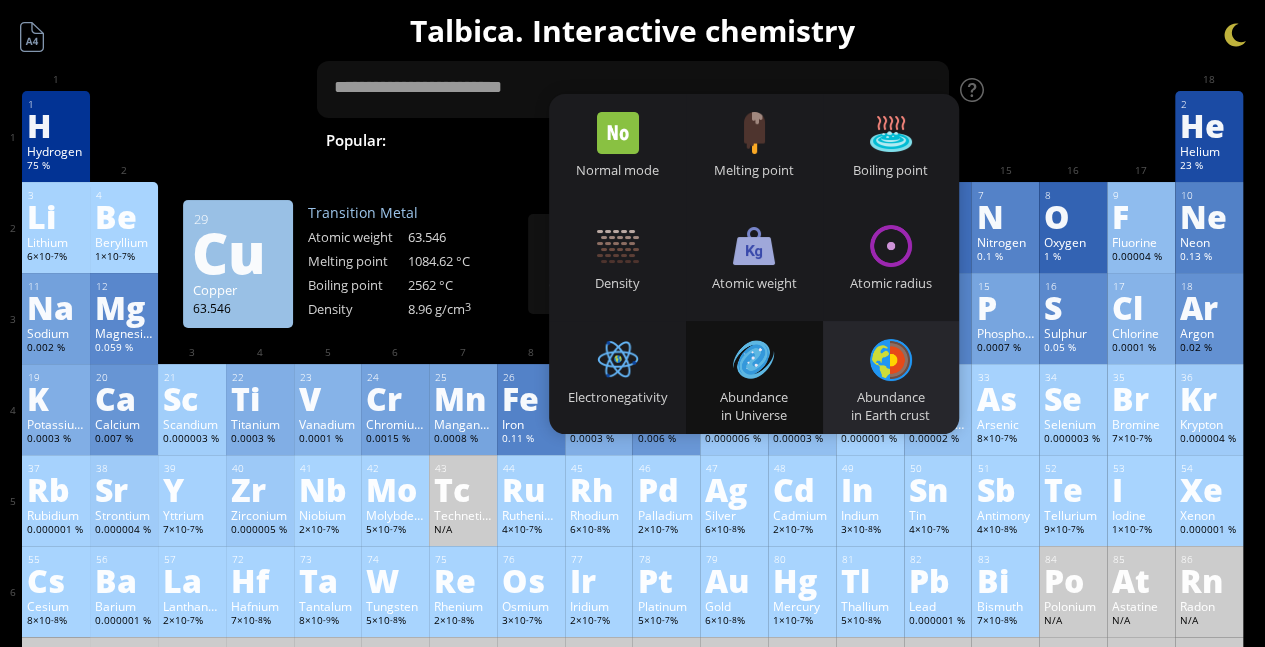 click on "Abundance in Earth crust" at bounding box center (891, 406) 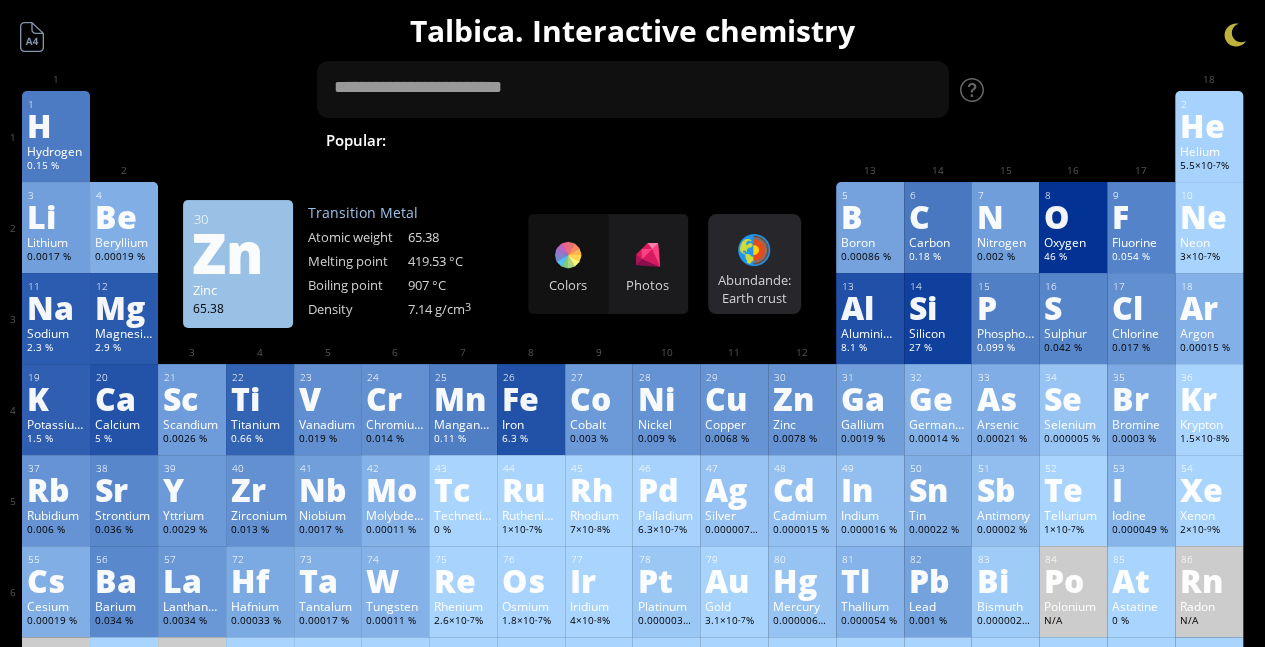 click on "Abundande: Earth crust" at bounding box center (754, 289) 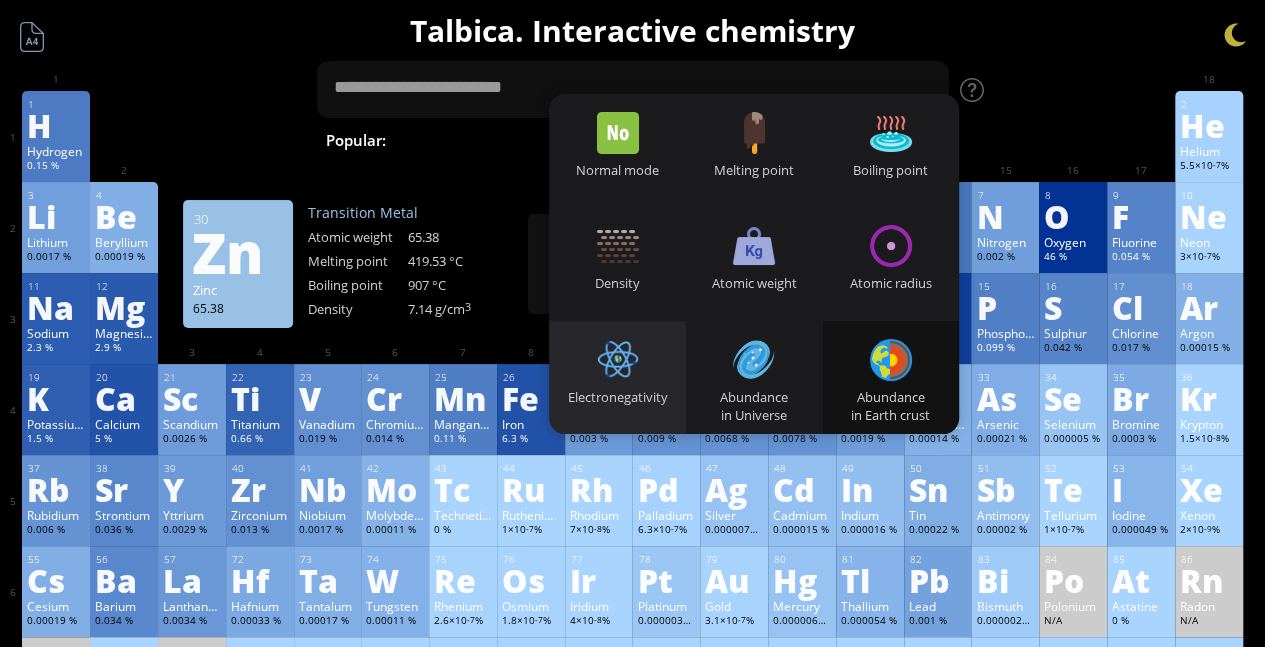 click on "Electronegativity" at bounding box center [617, 377] 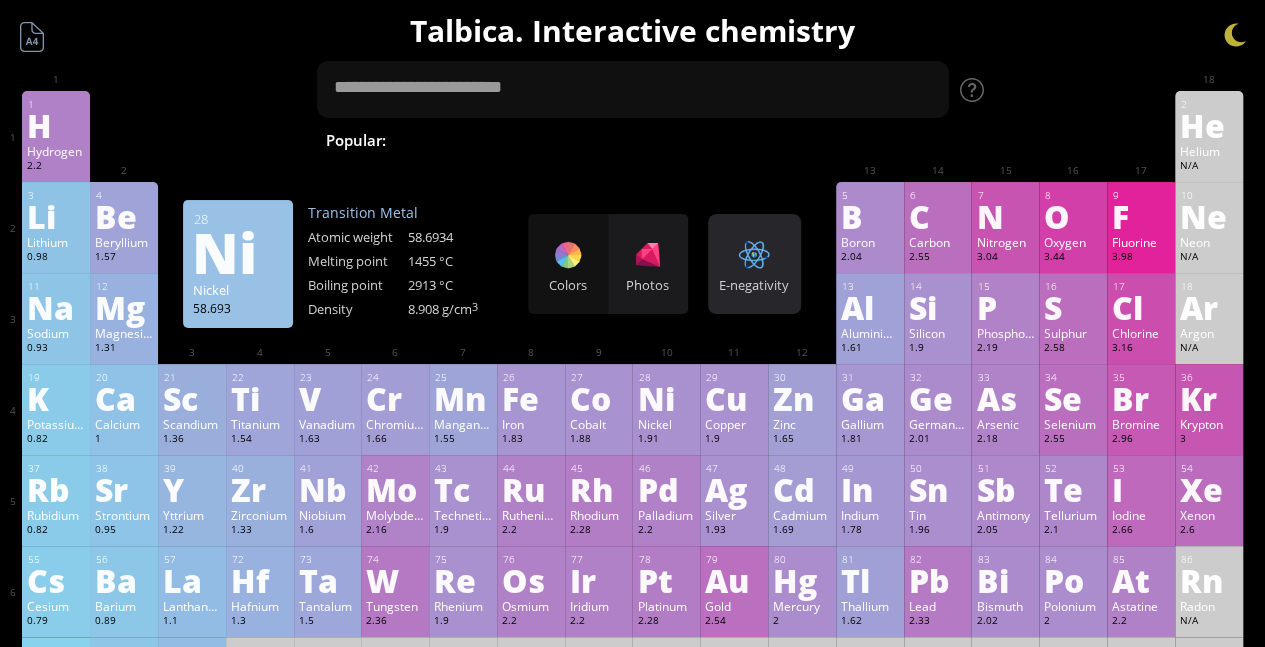 click on "E-negativity" at bounding box center [754, 285] 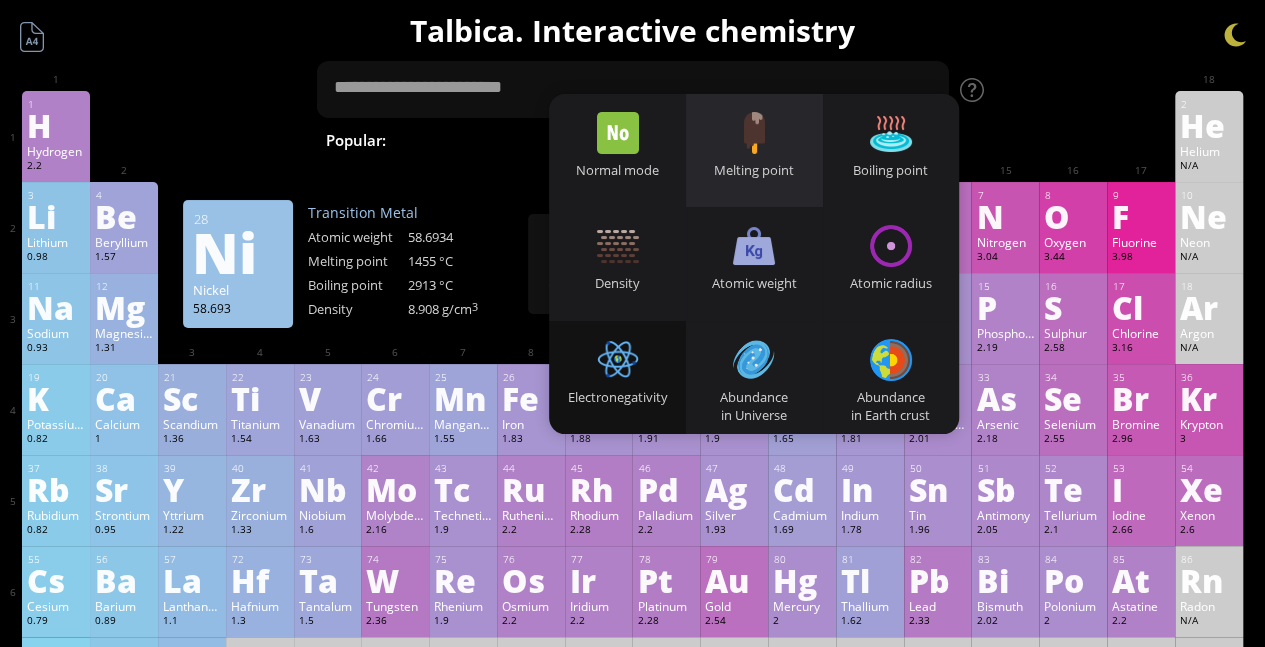 click at bounding box center [754, 133] 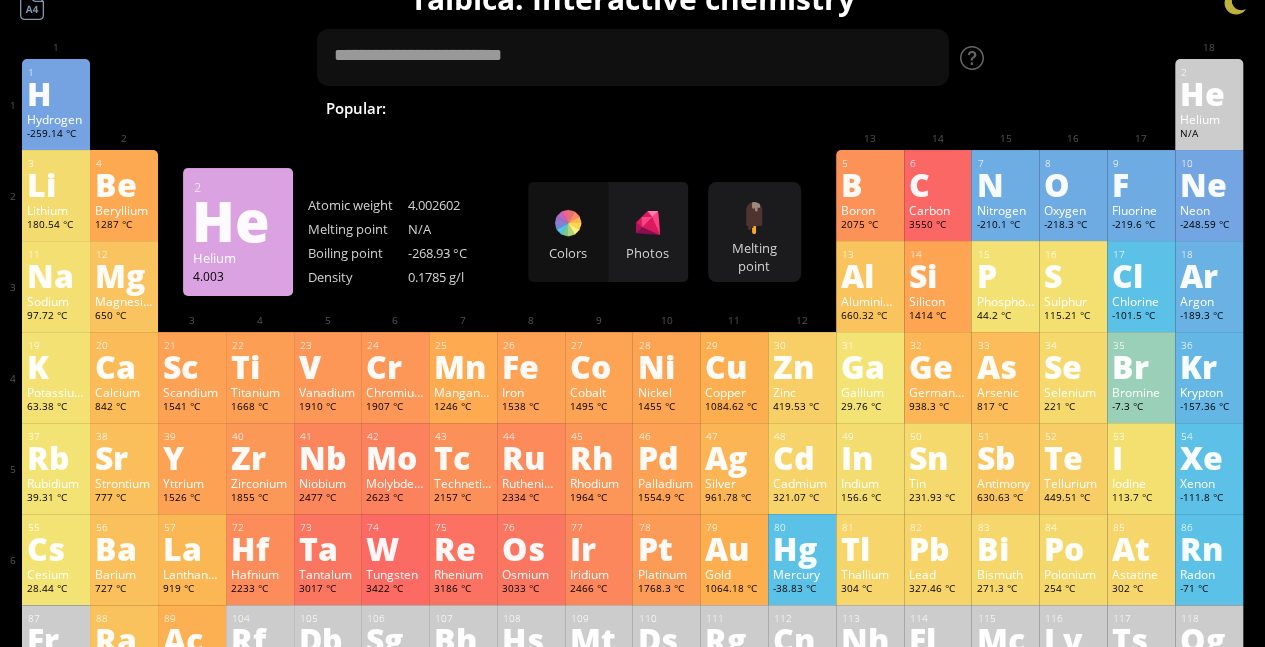 scroll, scrollTop: 25, scrollLeft: 0, axis: vertical 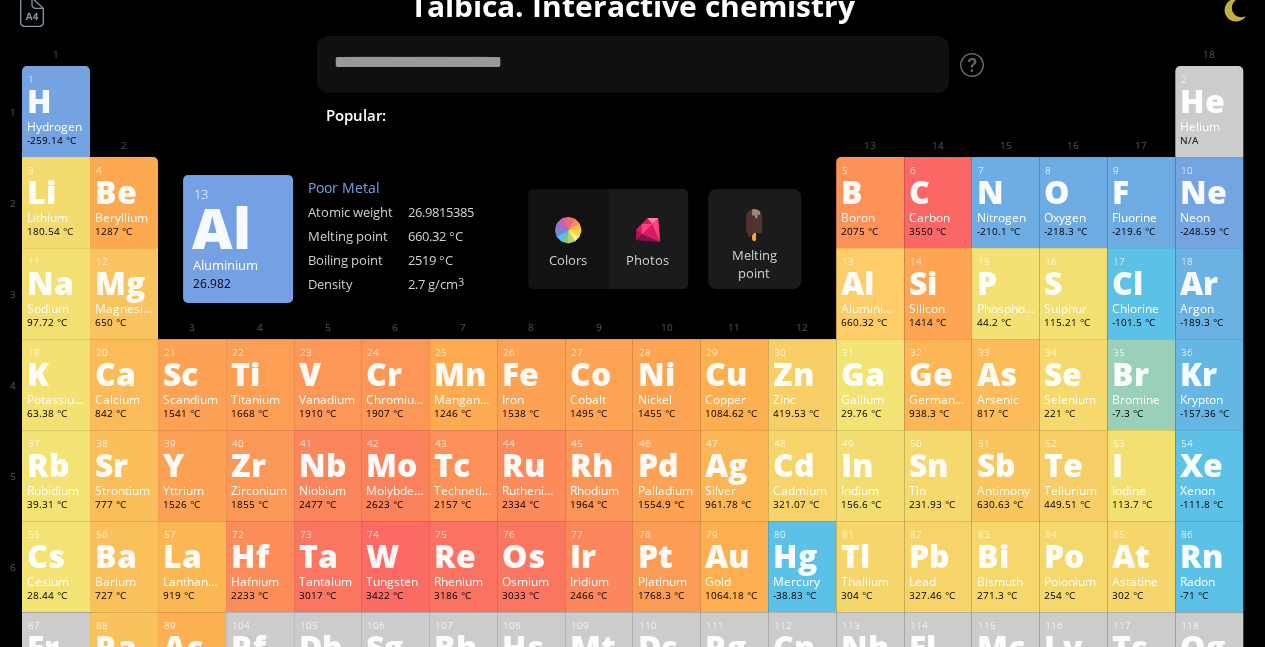 click on "Al" at bounding box center (870, 282) 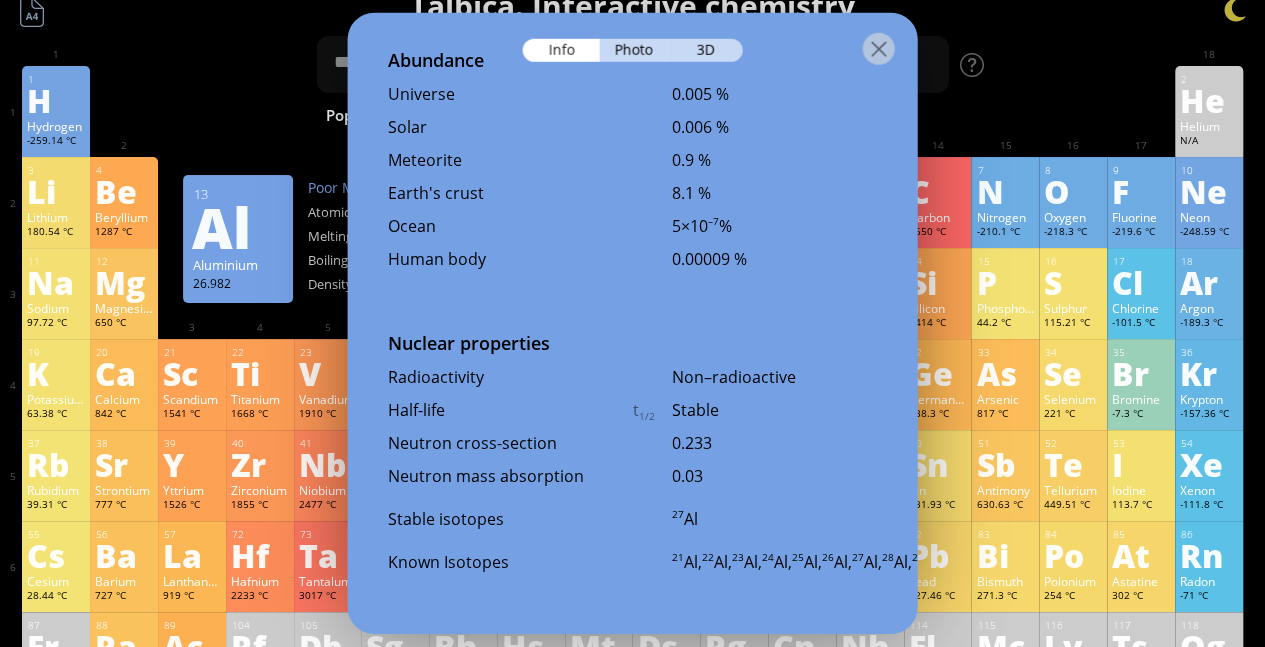 scroll, scrollTop: 4164, scrollLeft: 0, axis: vertical 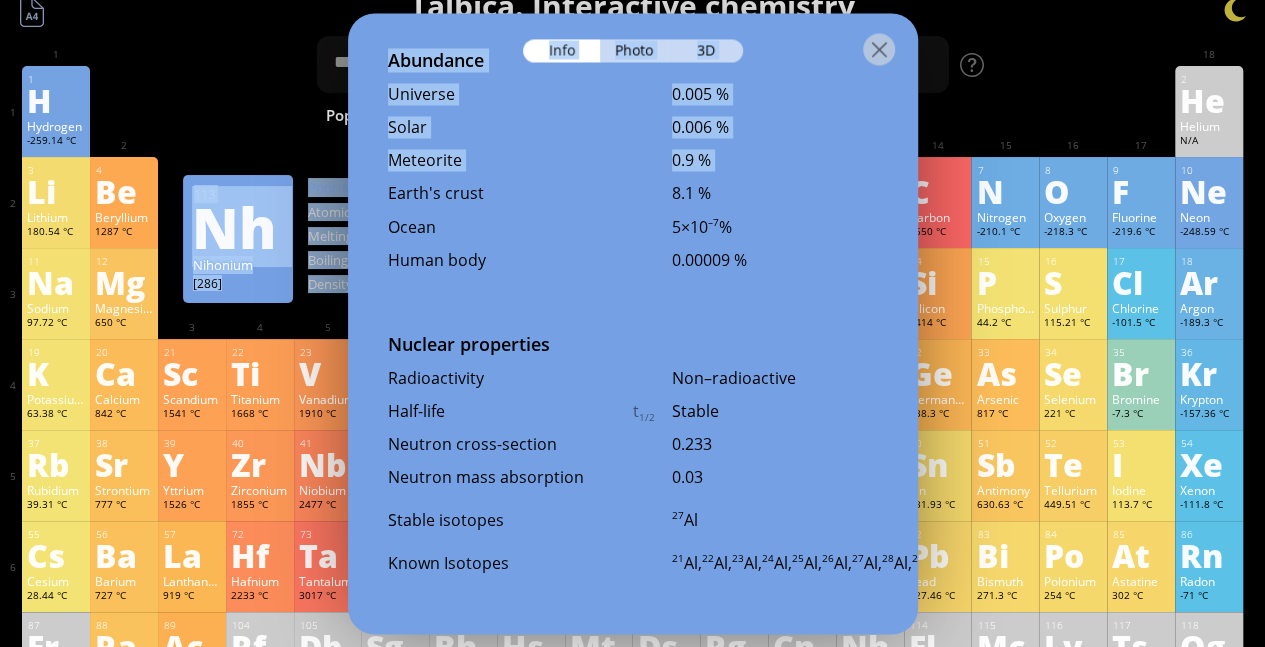 drag, startPoint x: 855, startPoint y: 155, endPoint x: 869, endPoint y: 160, distance: 14.866069 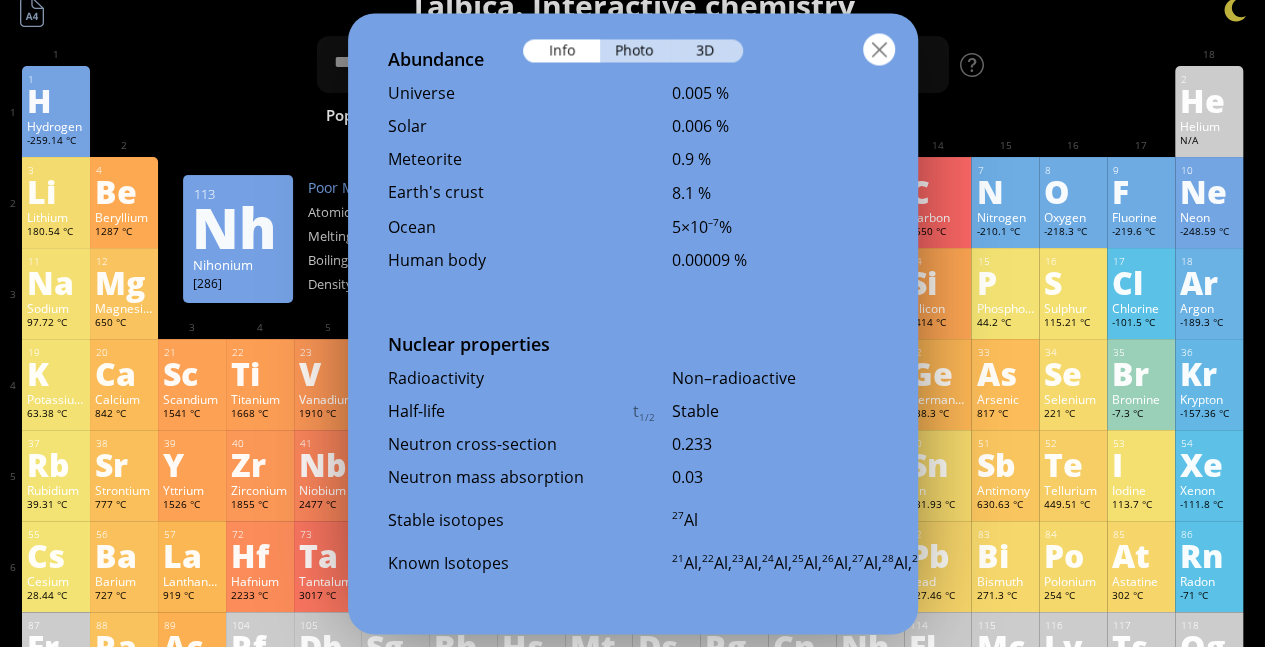 click at bounding box center (879, 49) 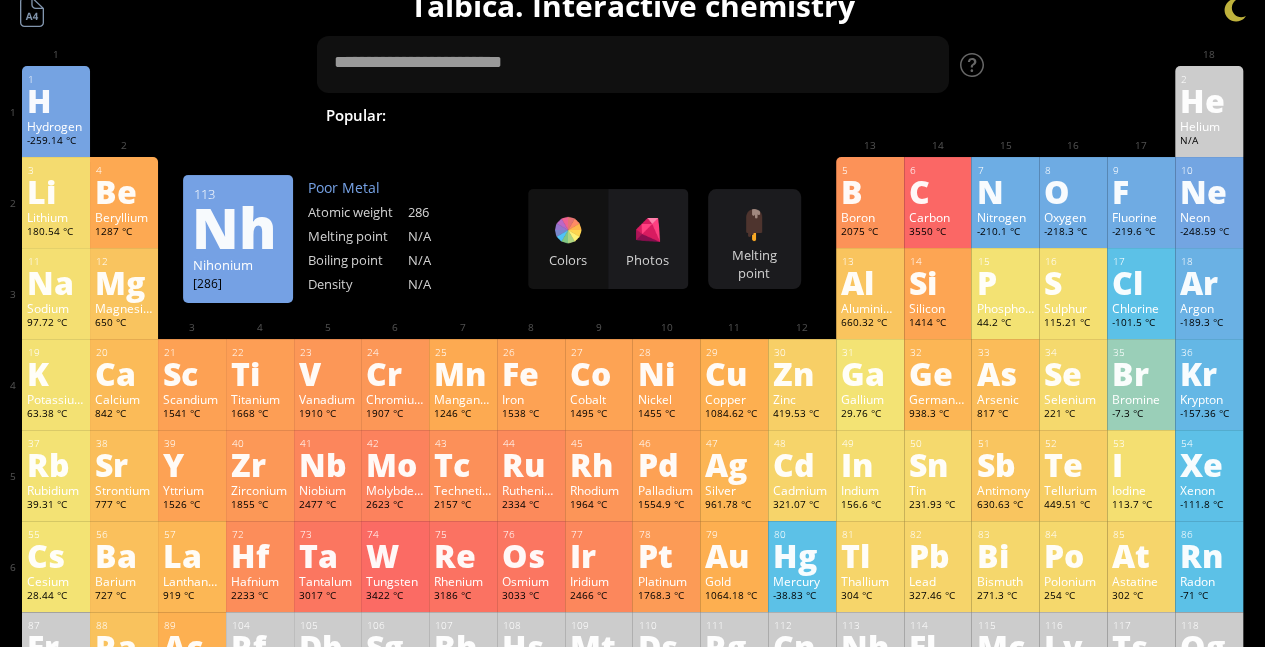 click on "Colors Photos" at bounding box center [608, 239] 